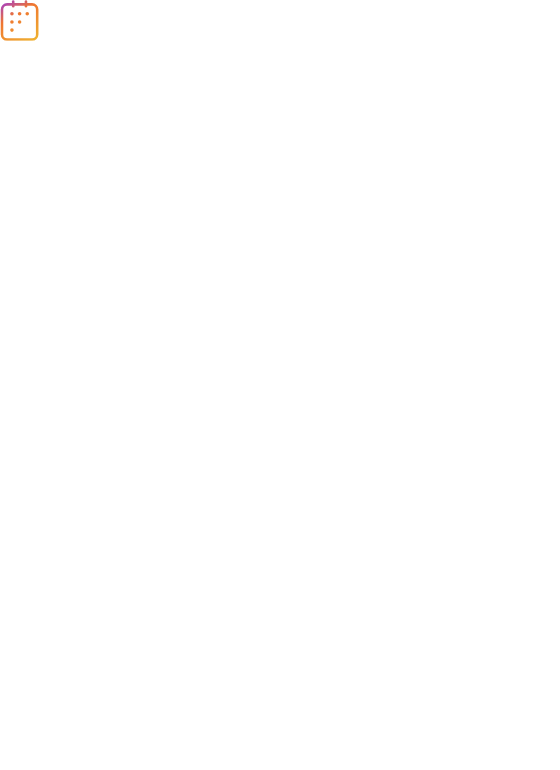 scroll, scrollTop: 0, scrollLeft: 0, axis: both 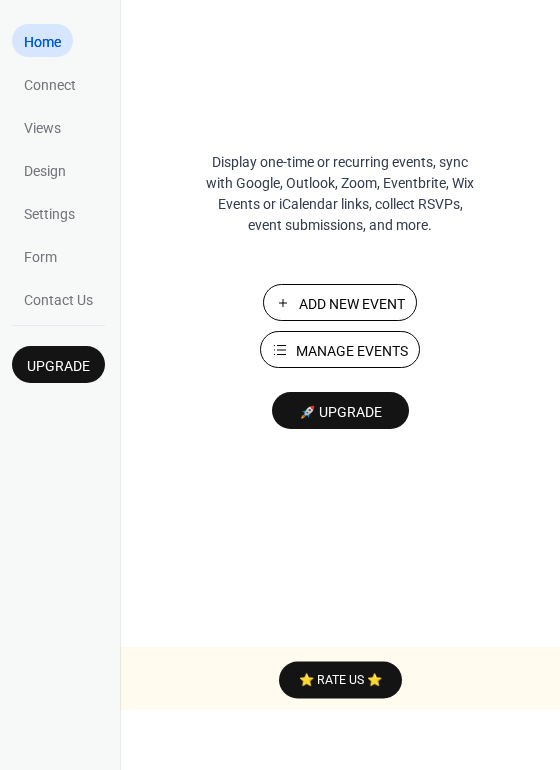 click on "Add New Event" at bounding box center (352, 304) 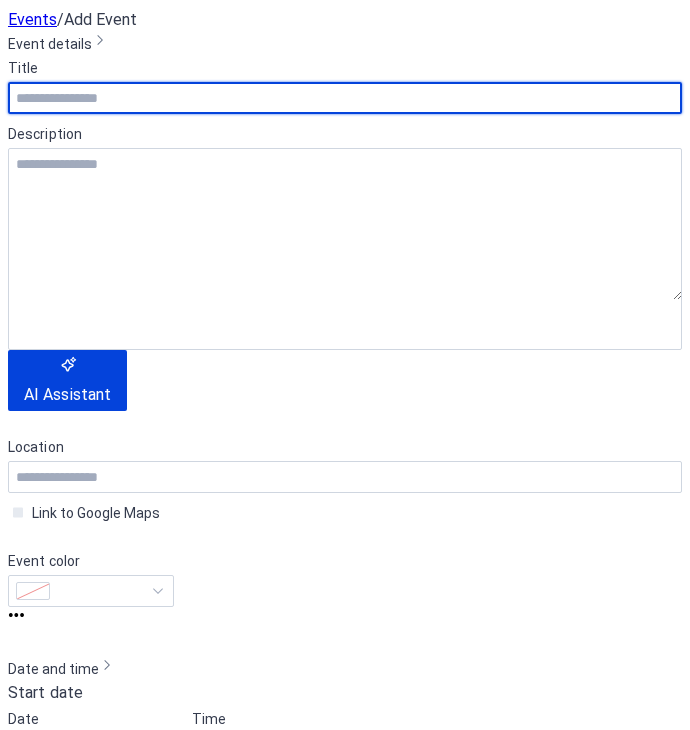 scroll, scrollTop: 0, scrollLeft: 0, axis: both 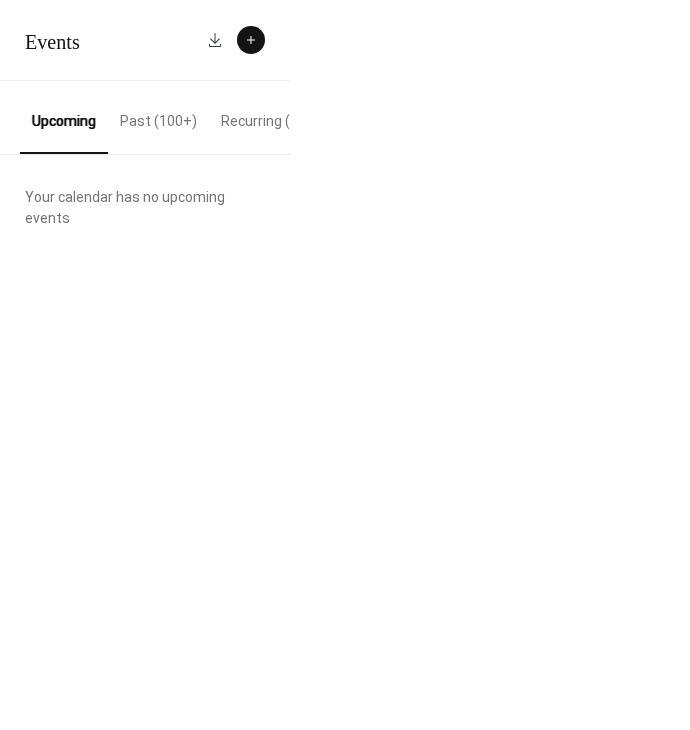 click on "Recurring (2)" at bounding box center [262, 116] 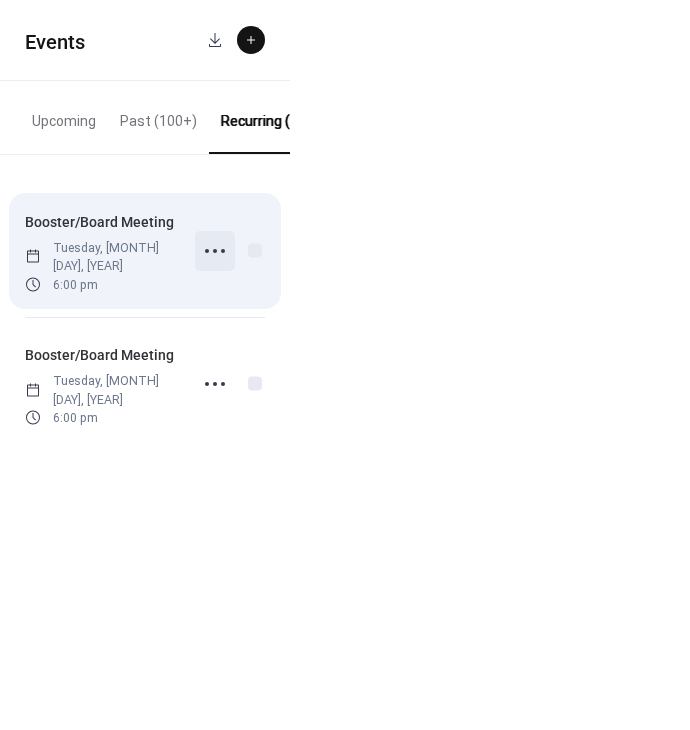 click 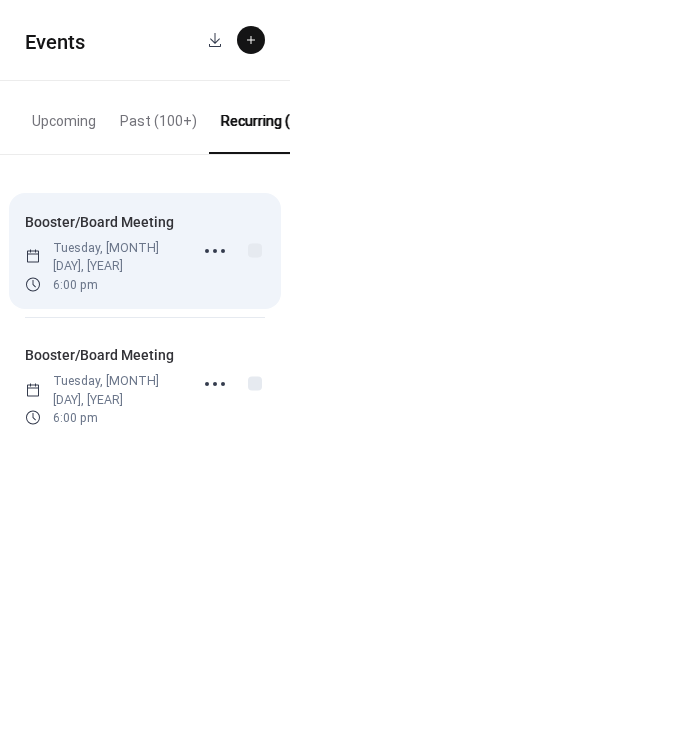 click on "Booster/Board Meeting Tuesday, January 28, 2025 6:00 pm" at bounding box center [100, 251] 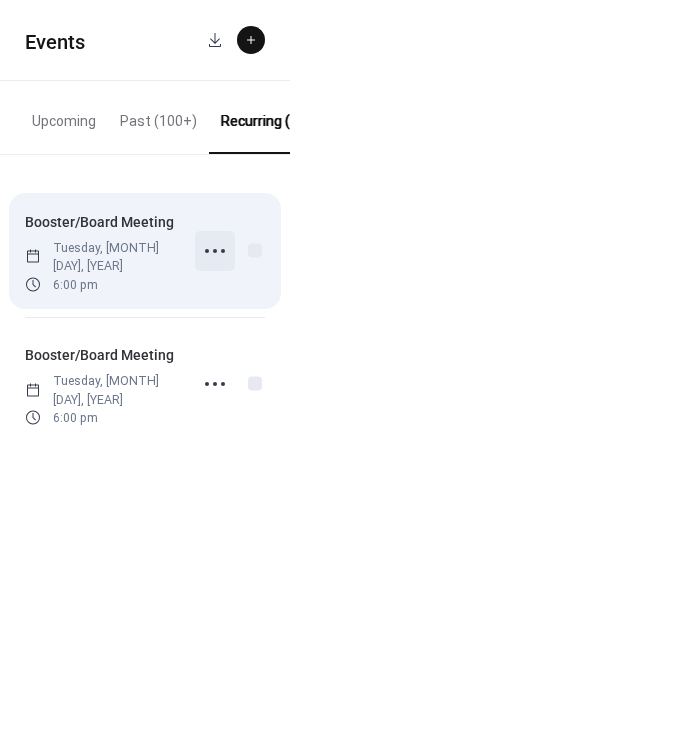 click 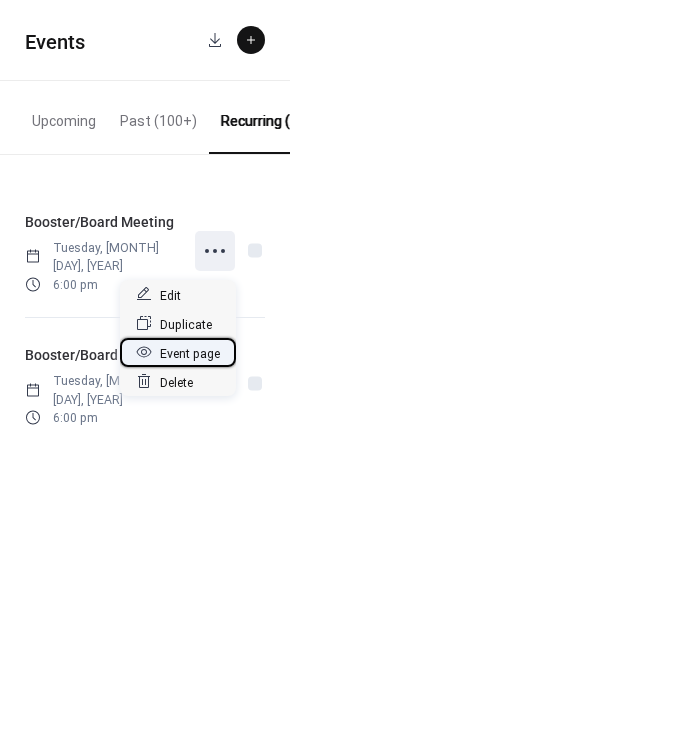 click on "Event page" at bounding box center (190, 353) 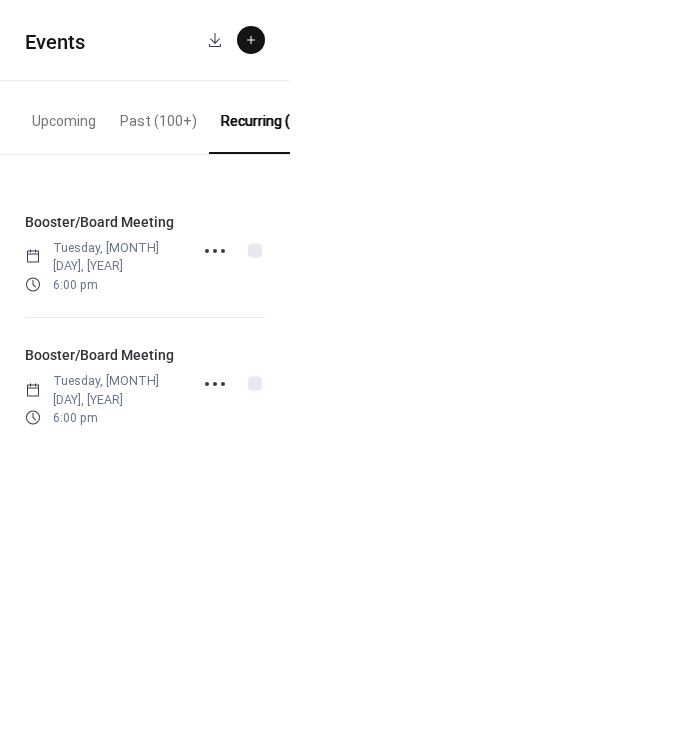click on "Upcoming" at bounding box center (64, 116) 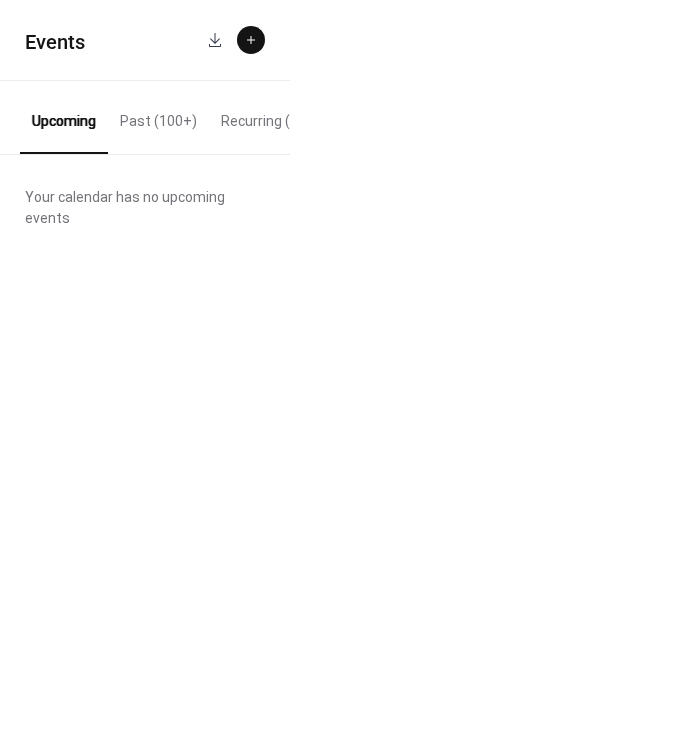 click at bounding box center (251, 40) 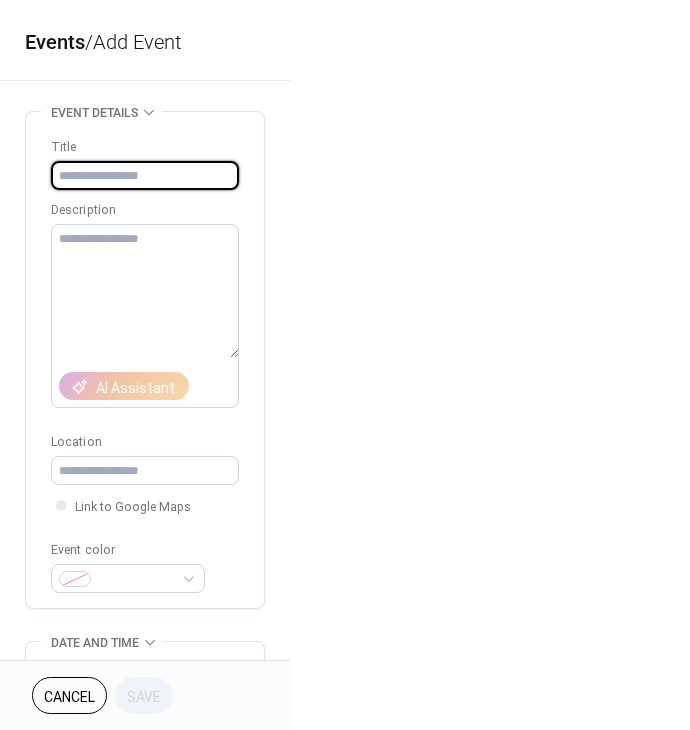 click at bounding box center (145, 175) 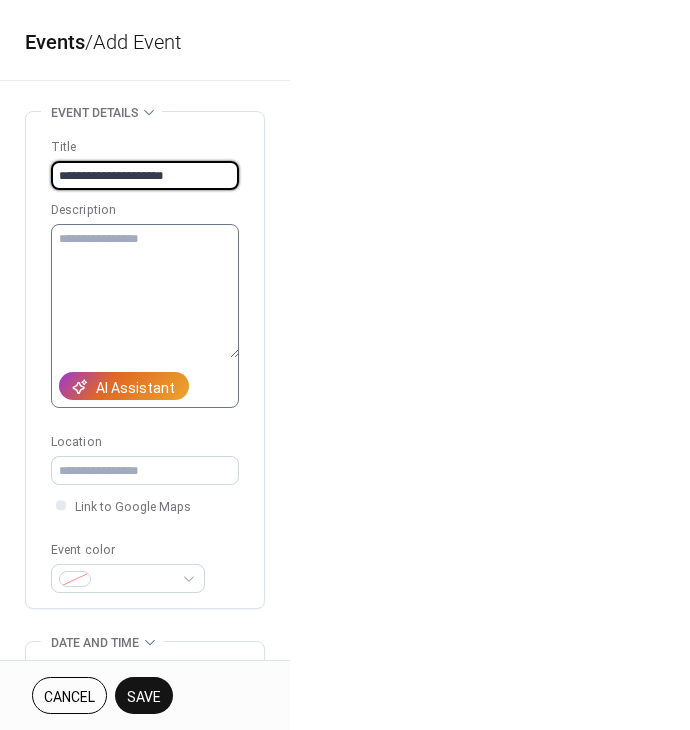 type on "**********" 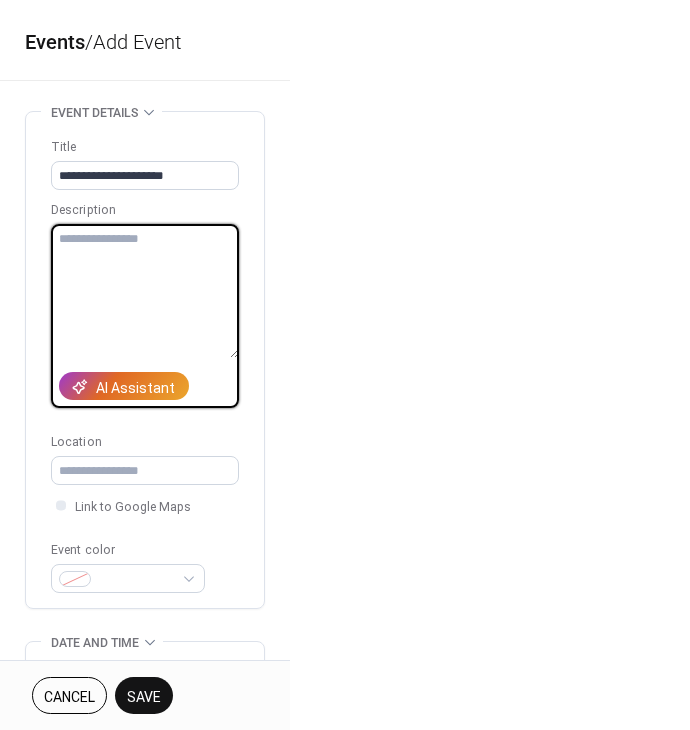 click at bounding box center (145, 291) 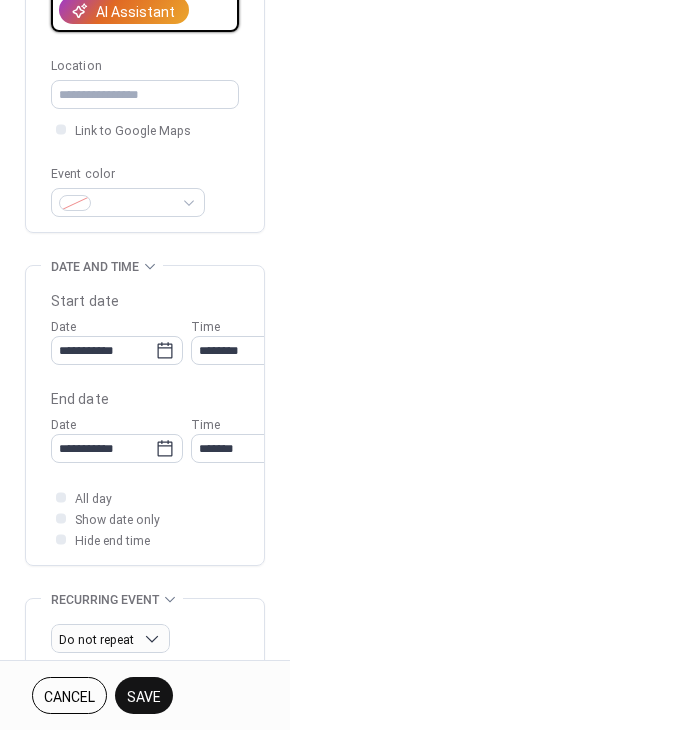 scroll, scrollTop: 379, scrollLeft: 0, axis: vertical 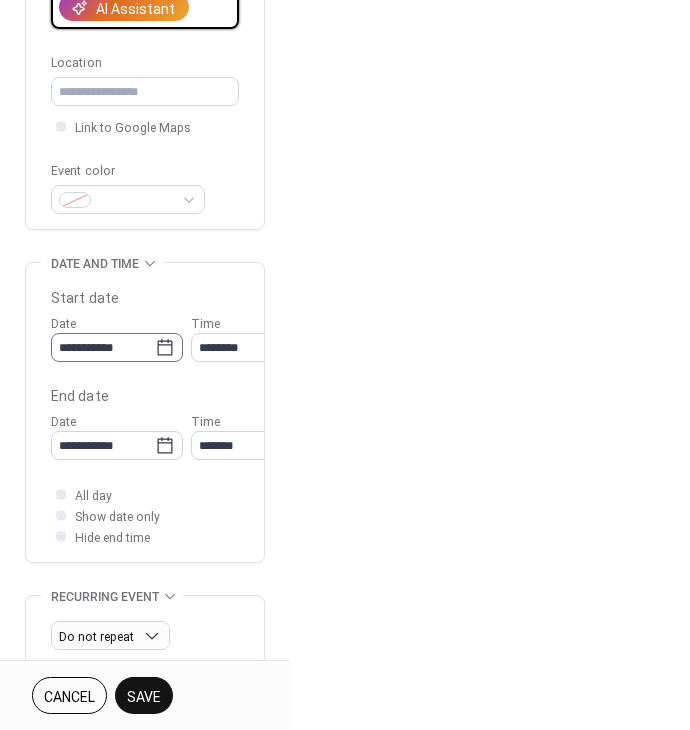 type on "**********" 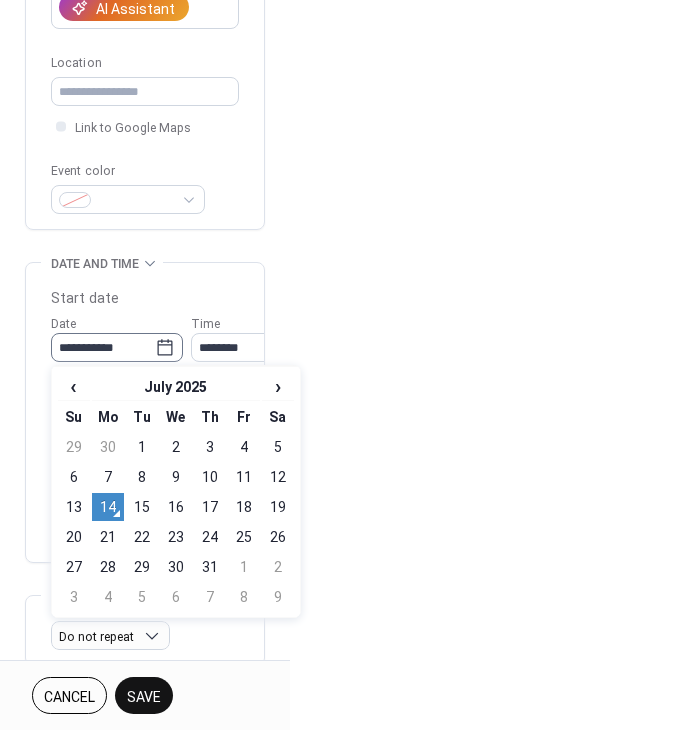 click 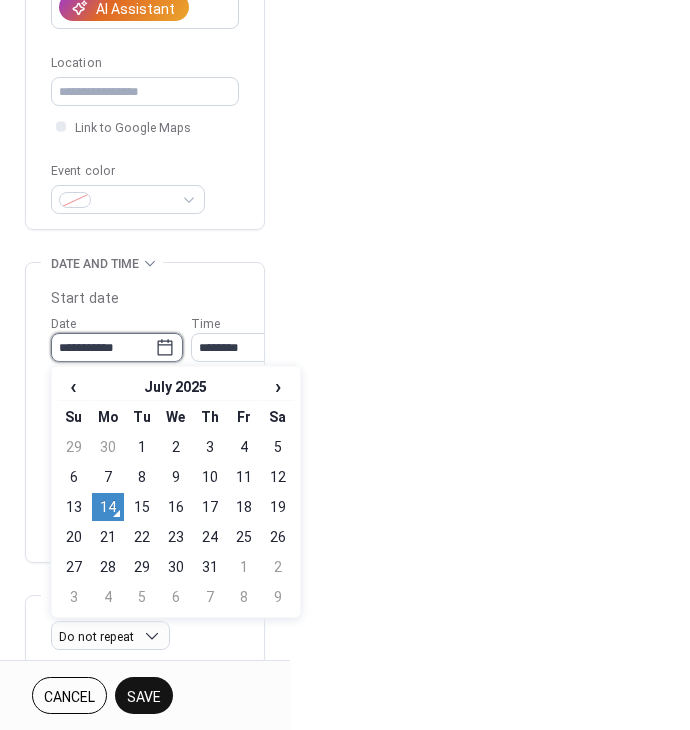 click on "**********" at bounding box center [103, 347] 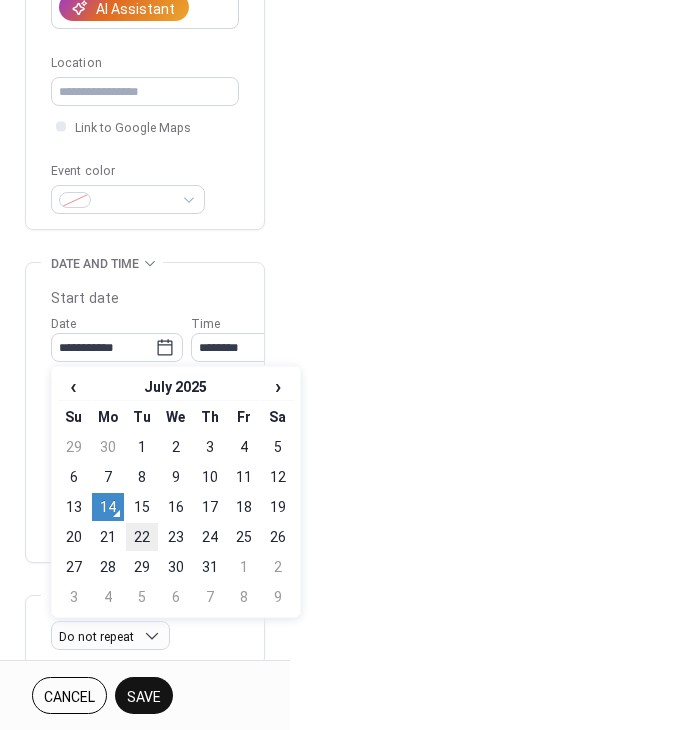 click on "22" at bounding box center (142, 537) 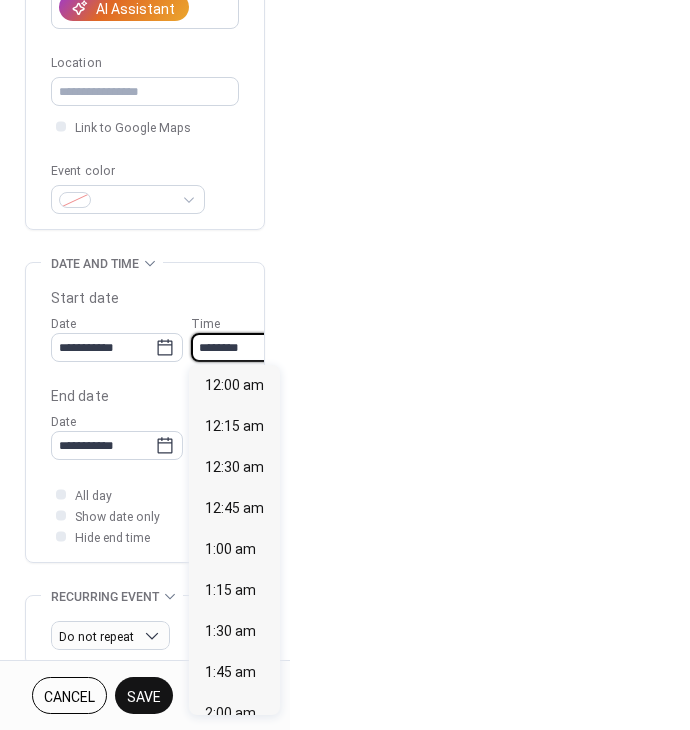 click on "********" at bounding box center [246, 347] 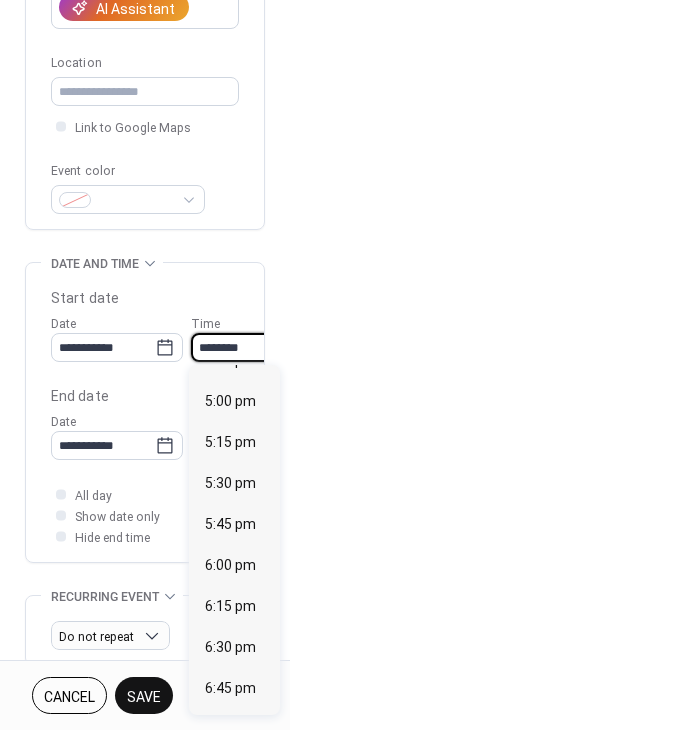 scroll, scrollTop: 2774, scrollLeft: 0, axis: vertical 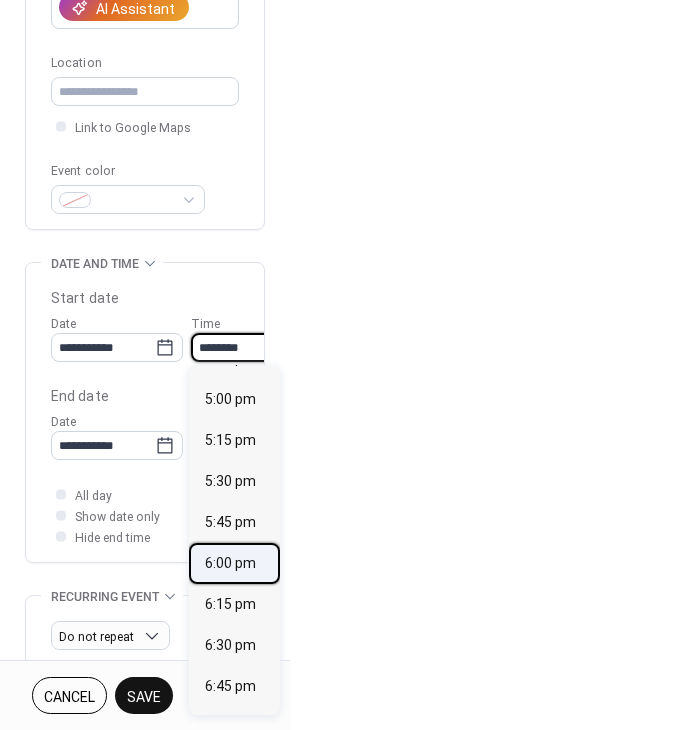 click on "6:00 pm" at bounding box center [230, 563] 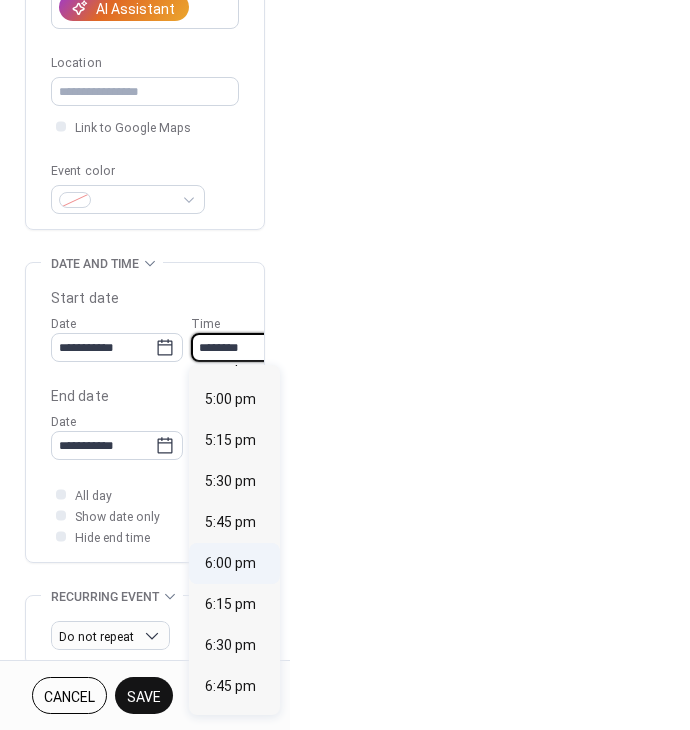 type on "*******" 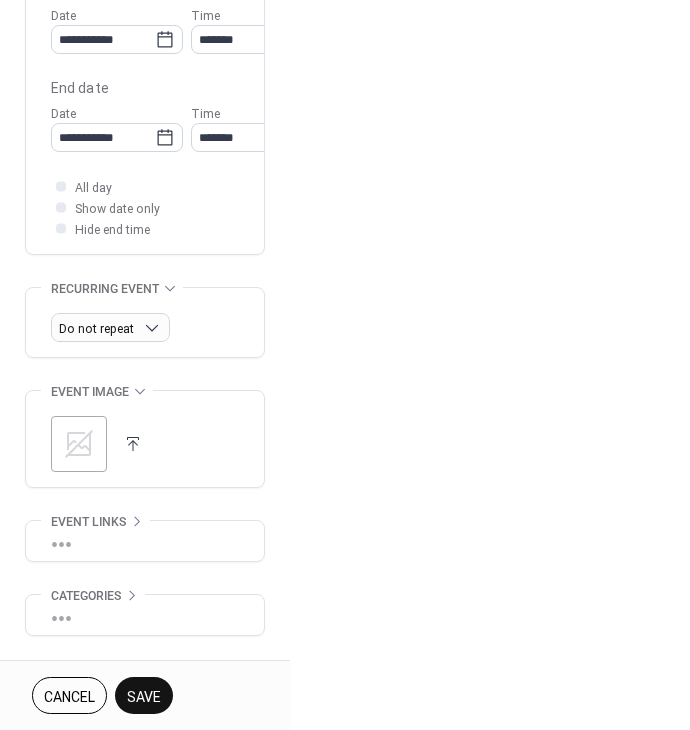 scroll, scrollTop: 688, scrollLeft: 0, axis: vertical 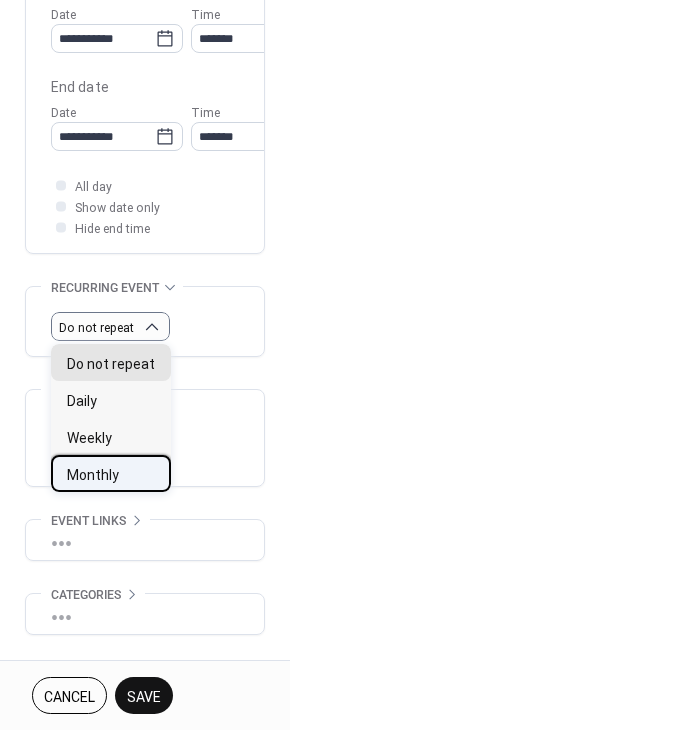 click on "Monthly" at bounding box center [93, 474] 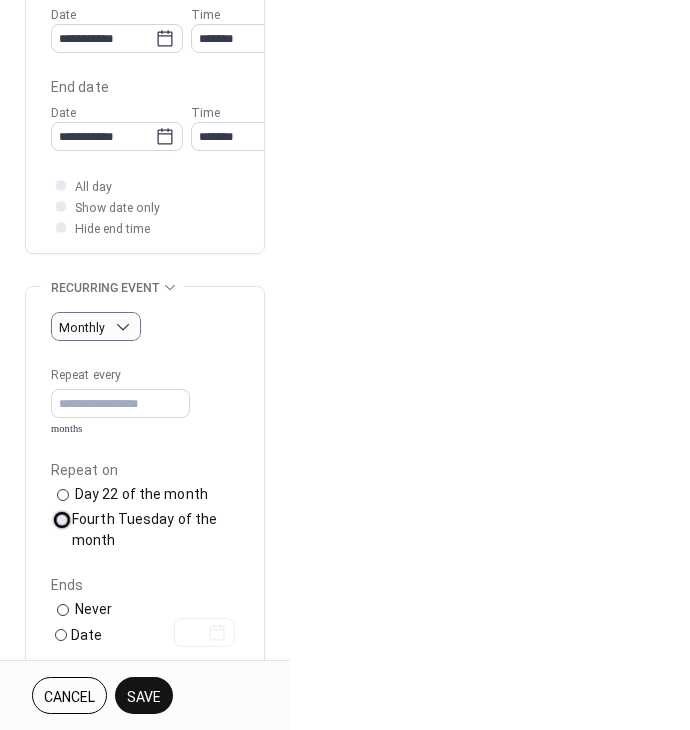 click on "Fourth Tuesday of the month" at bounding box center [153, 530] 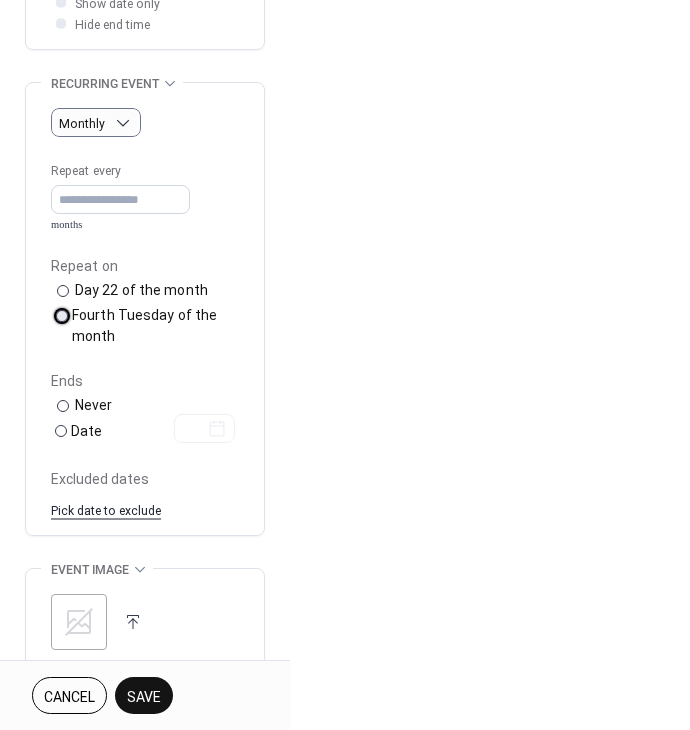 scroll, scrollTop: 894, scrollLeft: 0, axis: vertical 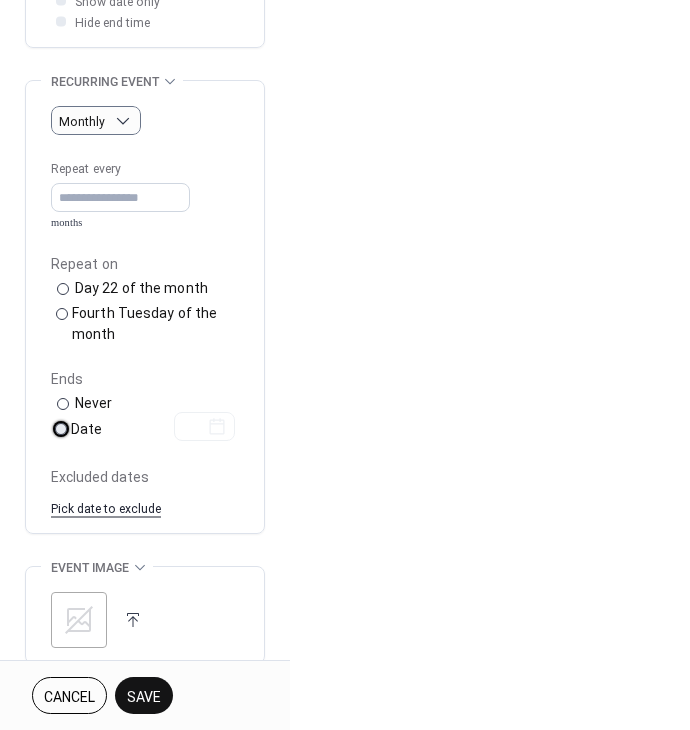 click at bounding box center (61, 429) 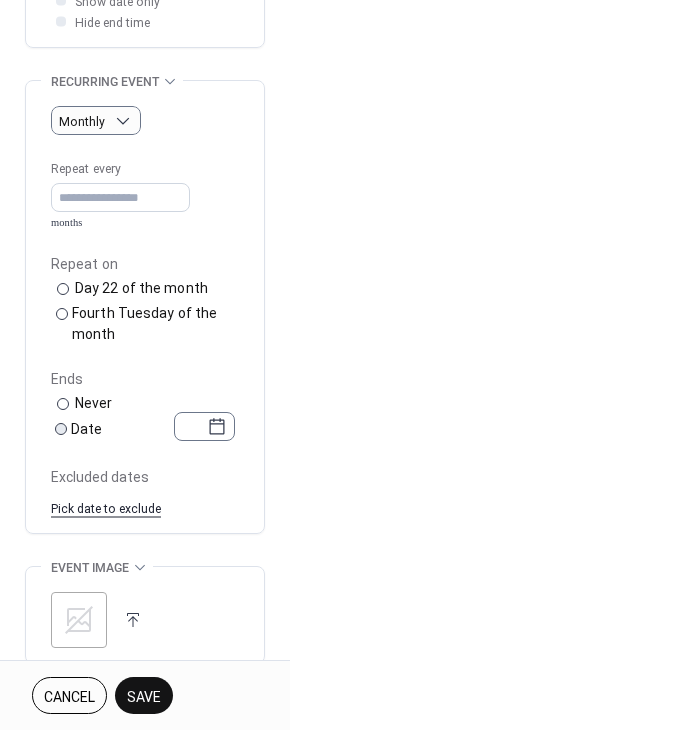 click 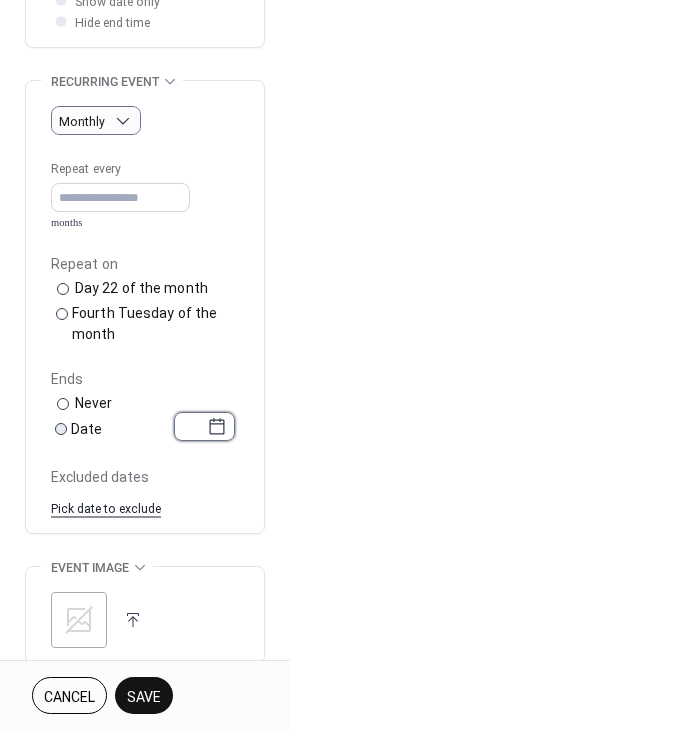 click at bounding box center [190, 426] 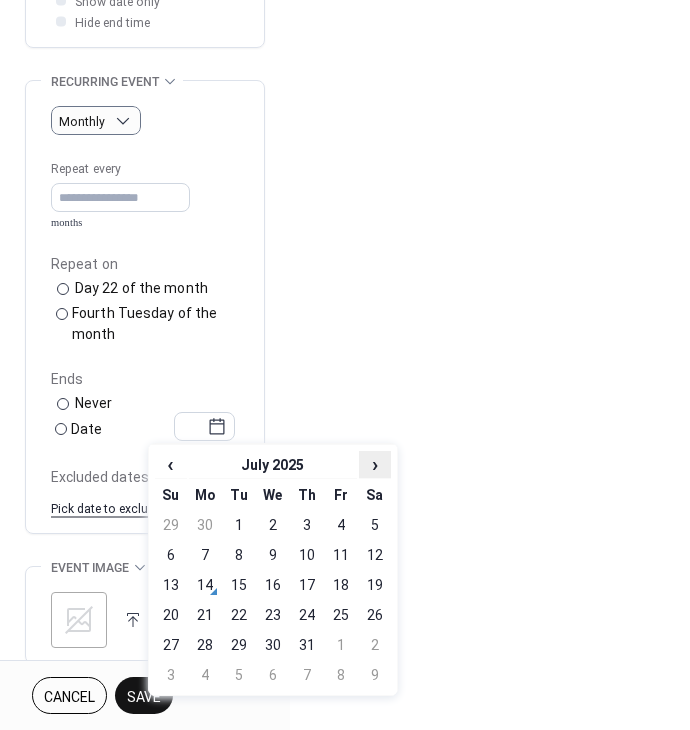 click on "›" at bounding box center [375, 464] 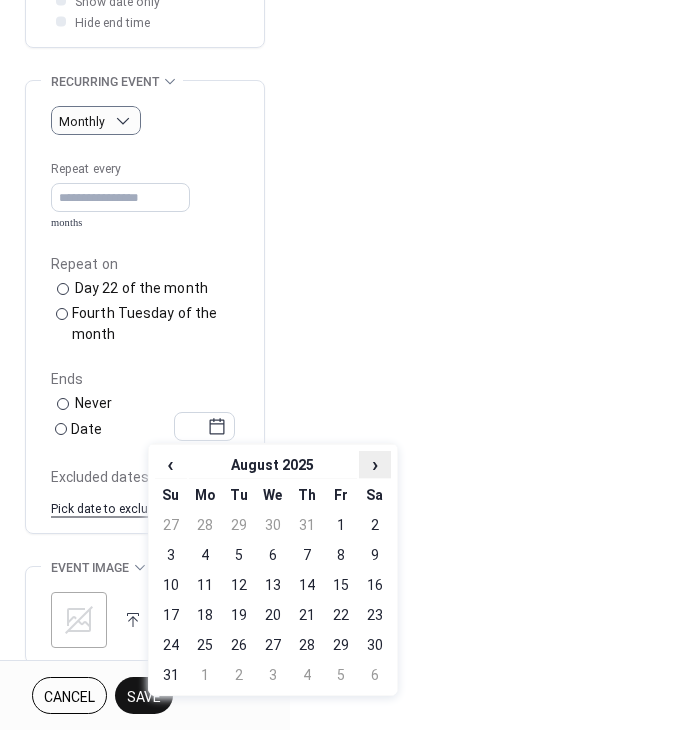 click on "›" at bounding box center (375, 464) 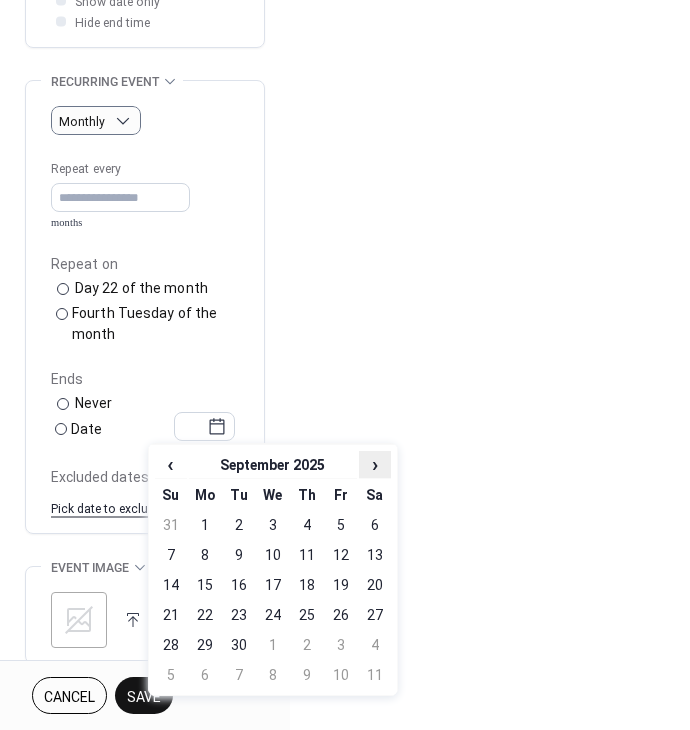 click on "›" at bounding box center [375, 464] 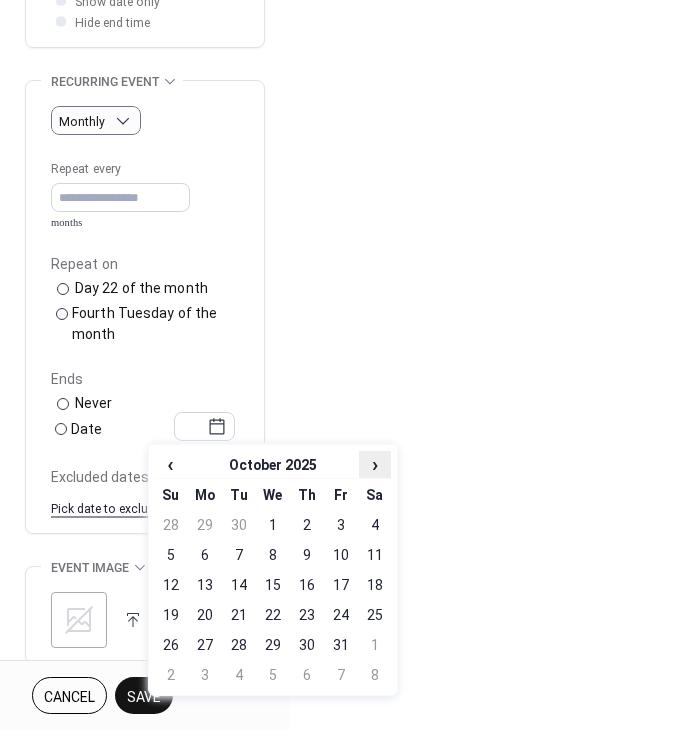 click on "›" at bounding box center [375, 464] 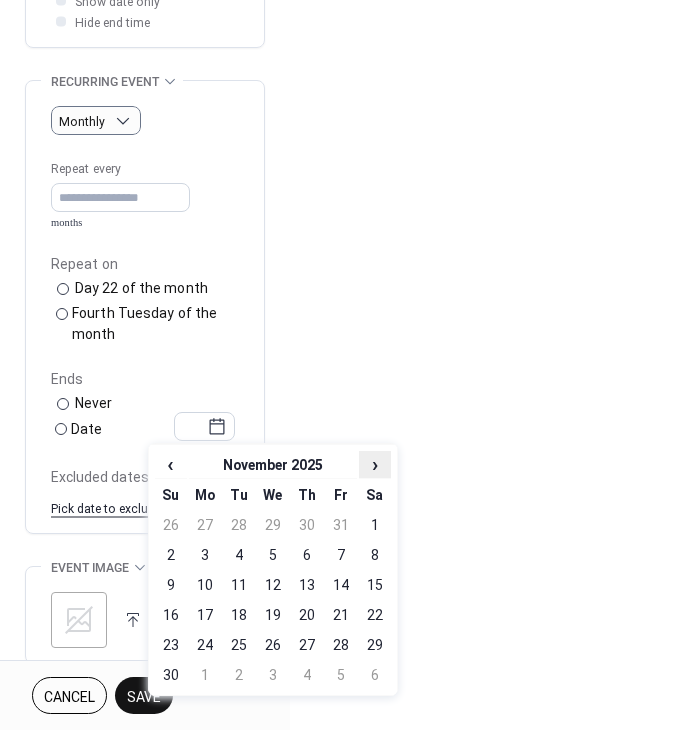 drag, startPoint x: 364, startPoint y: 459, endPoint x: 371, endPoint y: 451, distance: 10.630146 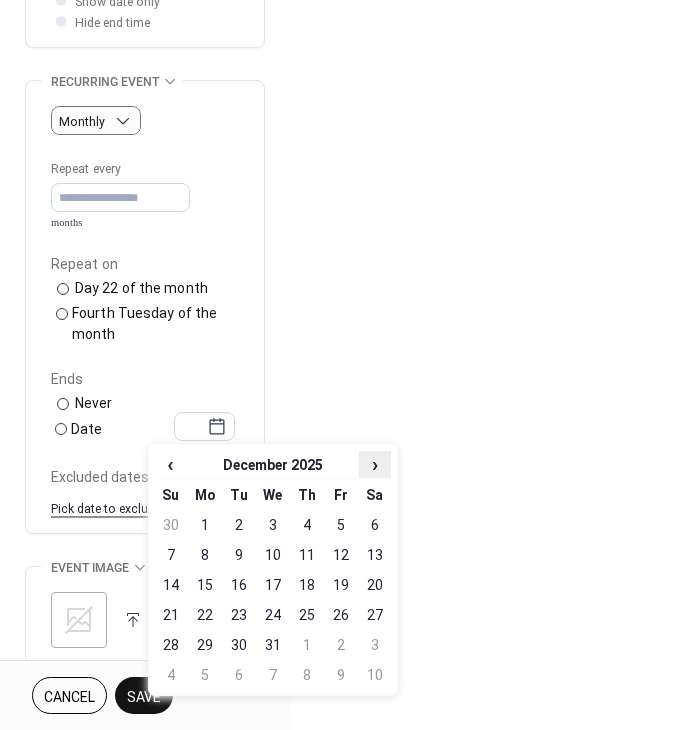 click on "›" at bounding box center [375, 464] 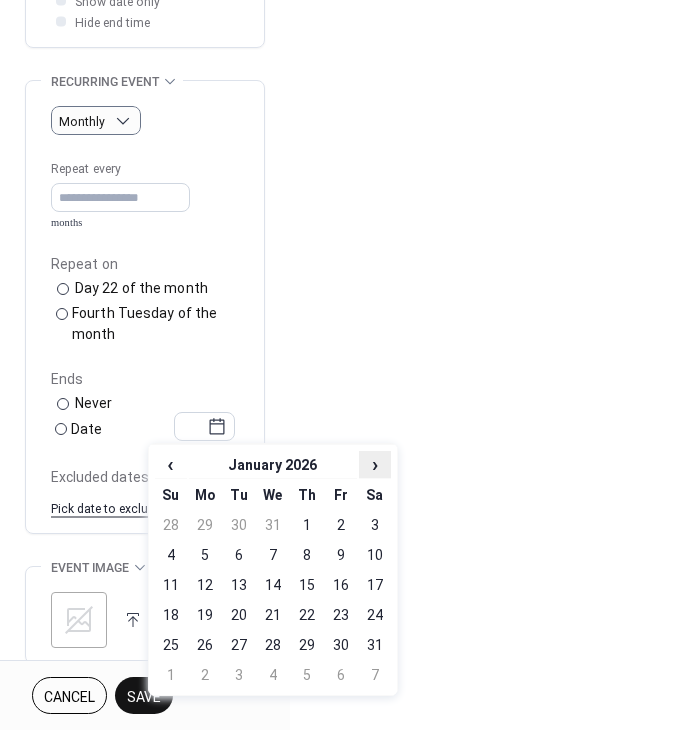 click on "›" at bounding box center [375, 464] 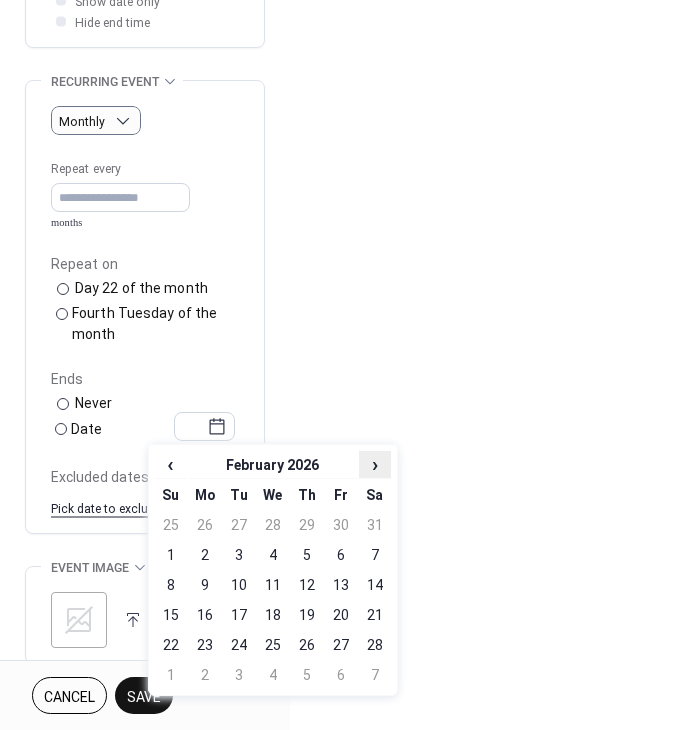 click on "›" at bounding box center [375, 464] 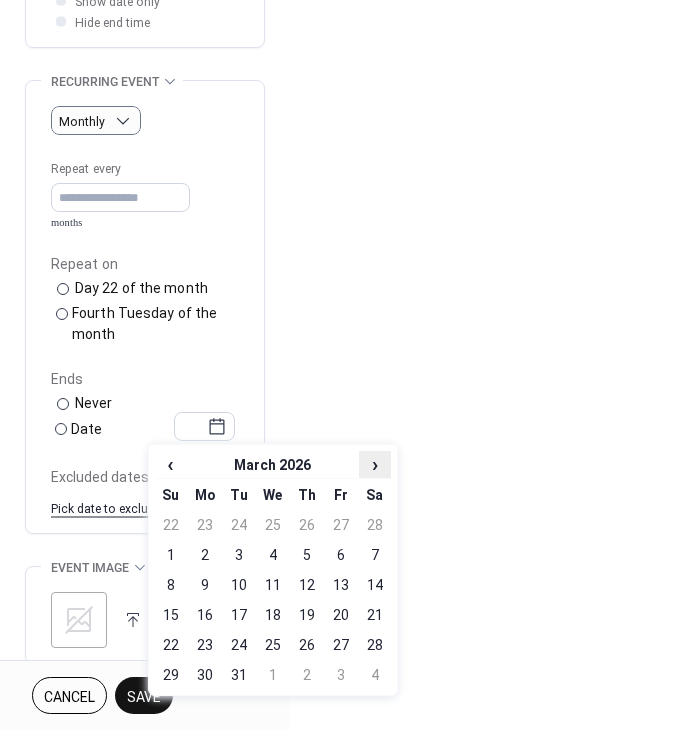 click on "›" at bounding box center (375, 464) 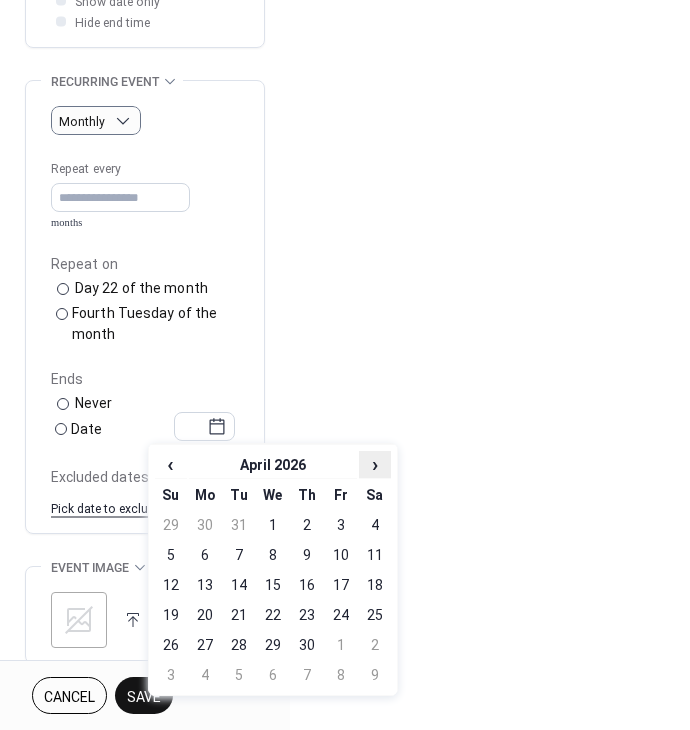 click on "›" at bounding box center (375, 464) 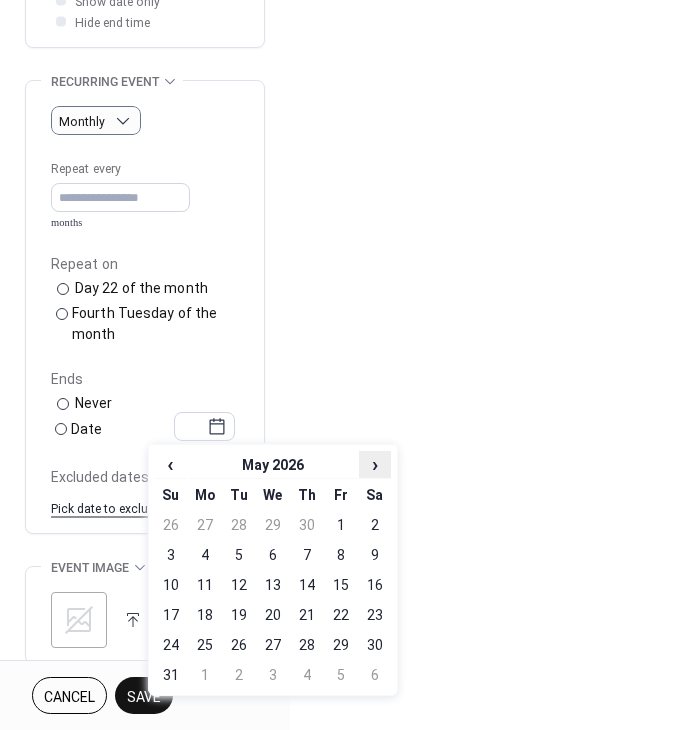 click on "›" at bounding box center (375, 464) 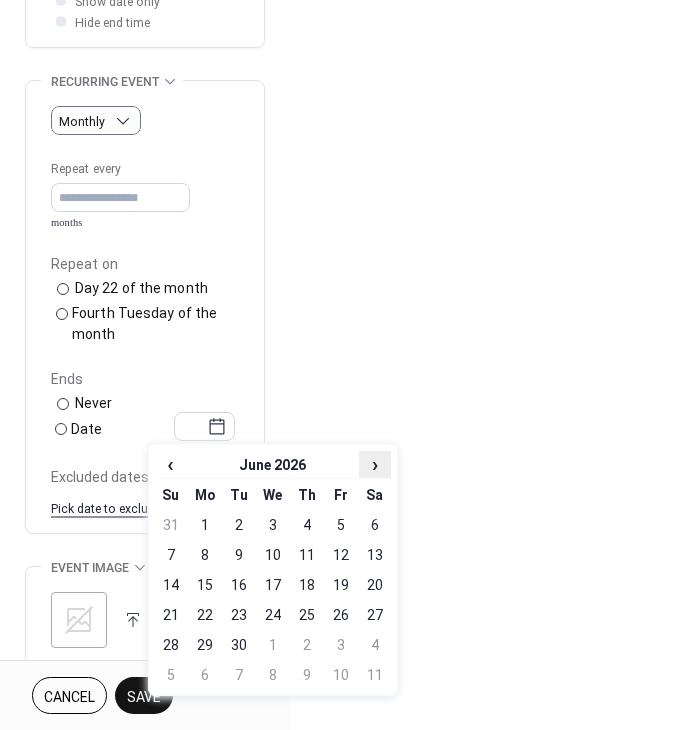 click on "›" at bounding box center [375, 464] 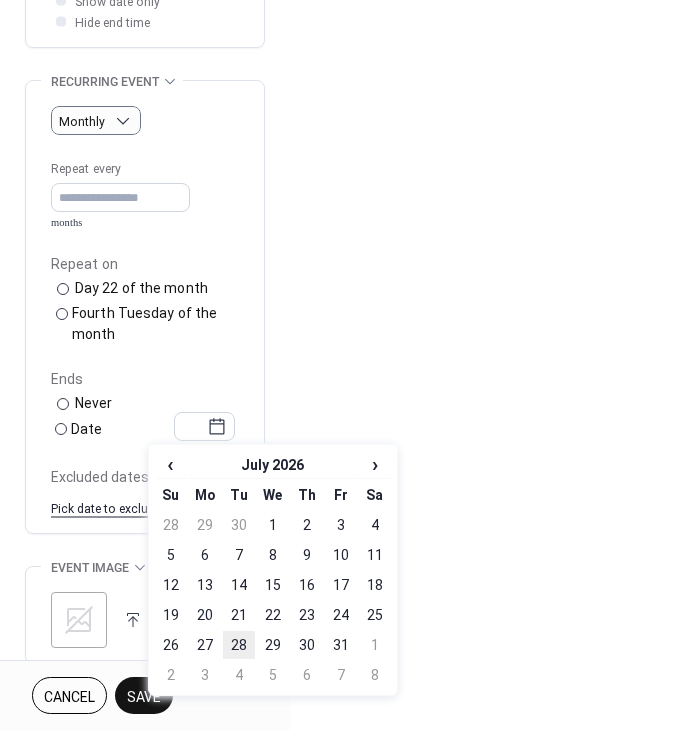 click on "28" at bounding box center (239, 645) 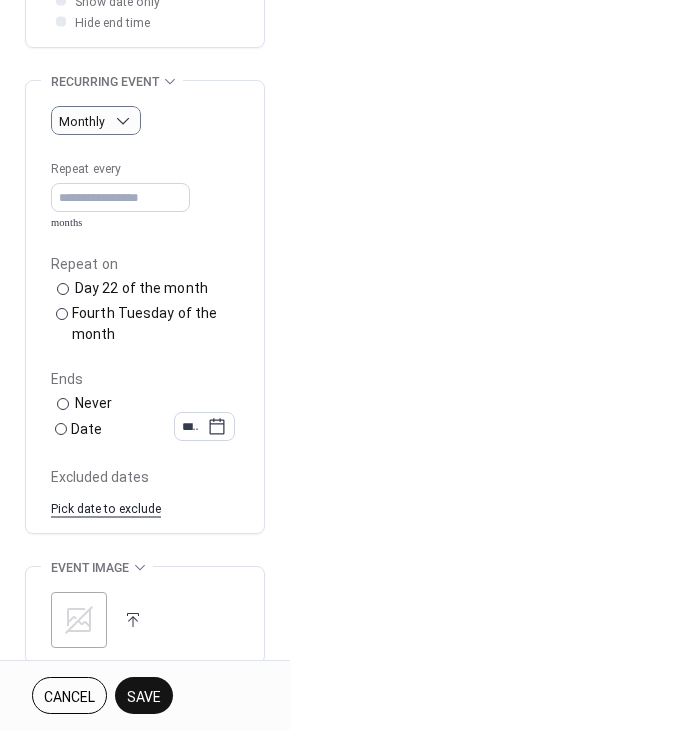 click on "Save" at bounding box center (144, 697) 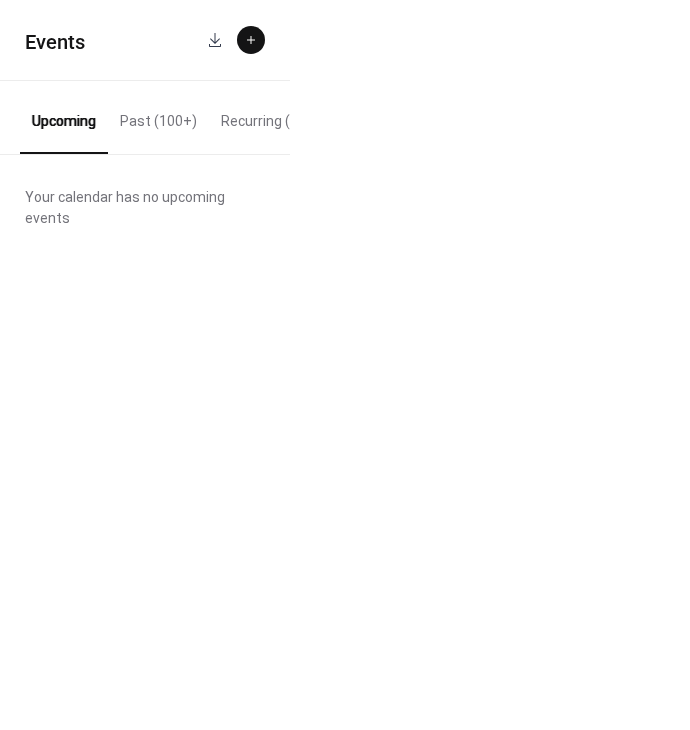 click on "Recurring (3)" at bounding box center [262, 116] 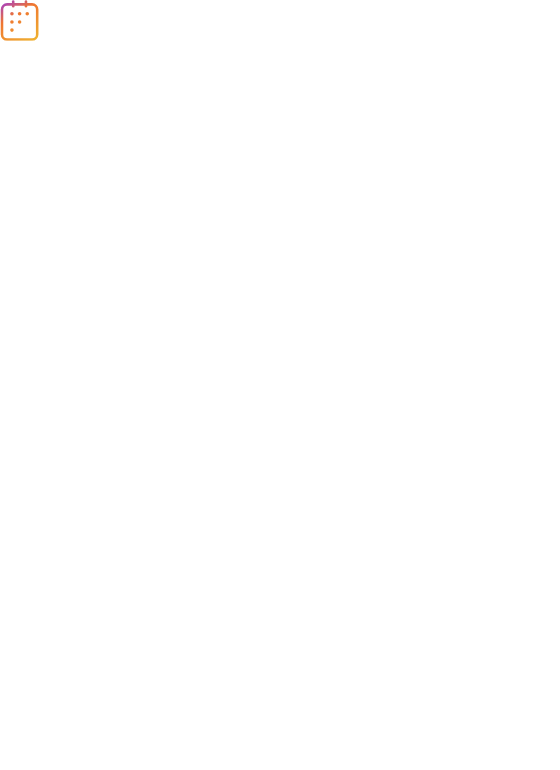 scroll, scrollTop: 0, scrollLeft: 0, axis: both 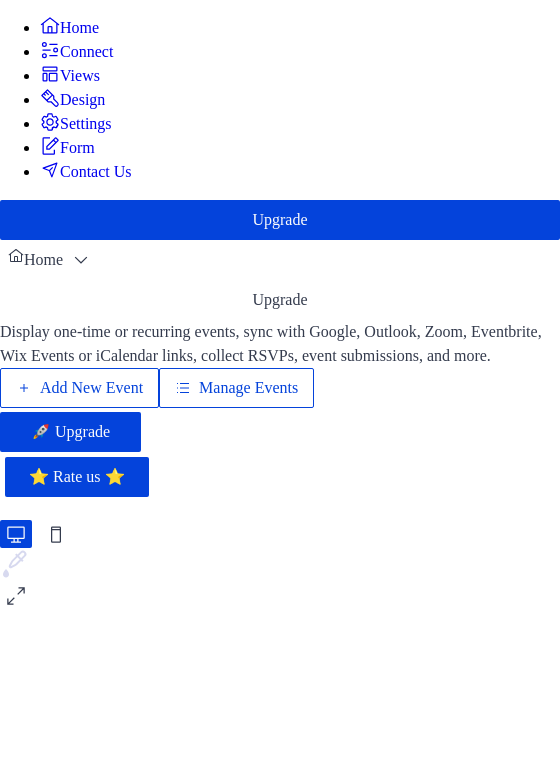 click on "Manage Events" at bounding box center [247, 412] 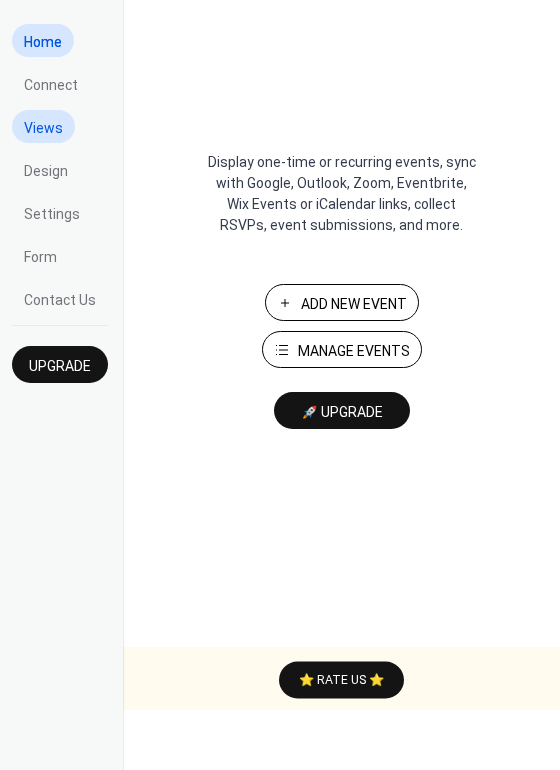 click on "Views" at bounding box center [43, 128] 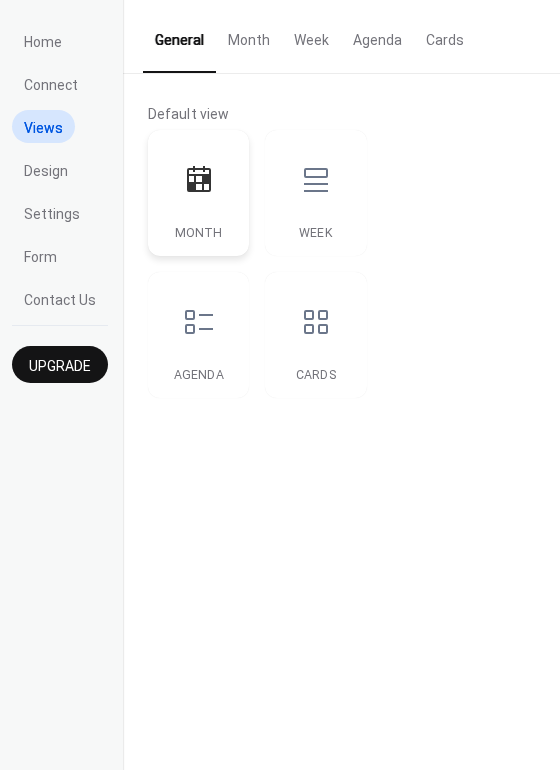 click at bounding box center [199, 180] 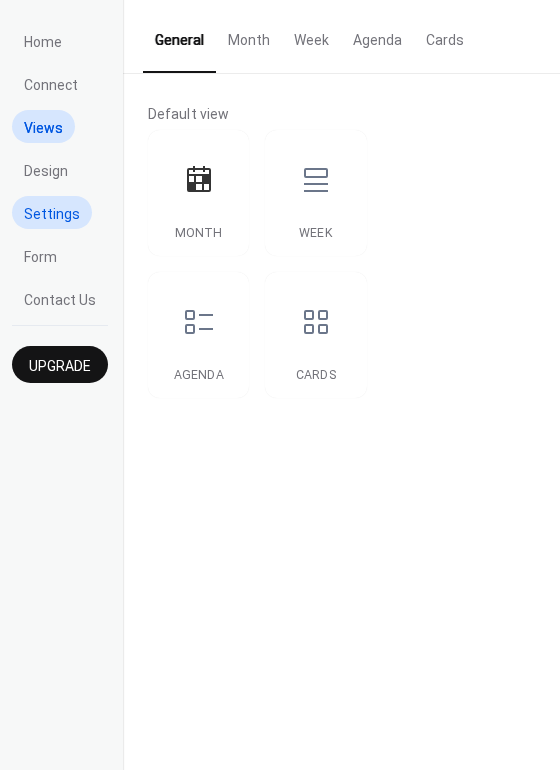 click on "Settings" at bounding box center [52, 214] 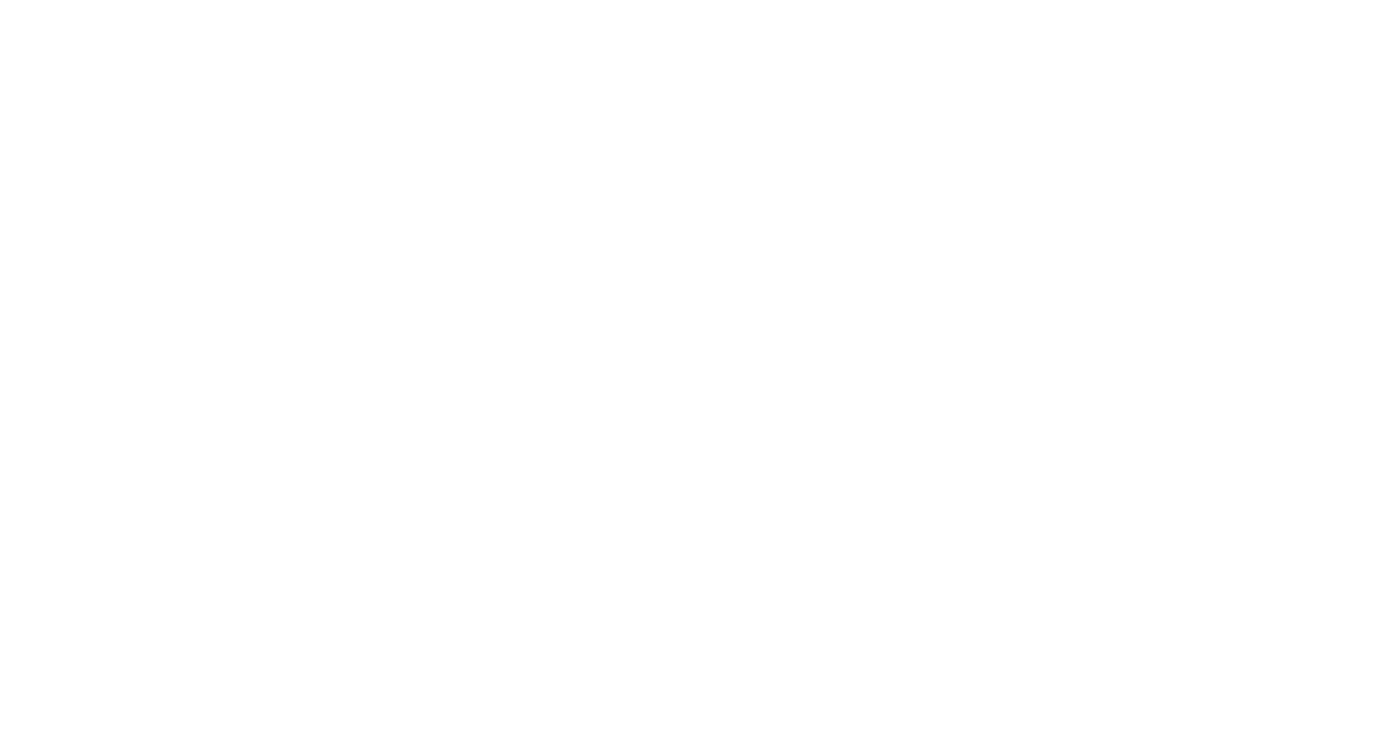 scroll, scrollTop: 0, scrollLeft: 0, axis: both 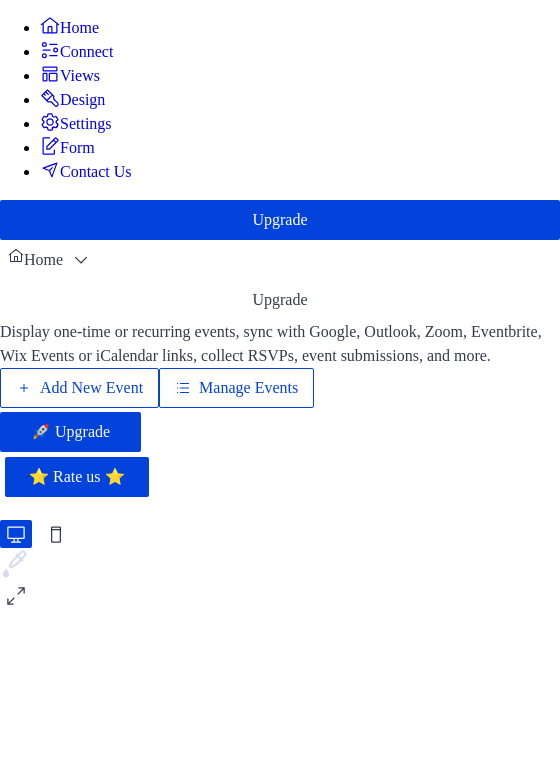 click on "Manage Events" at bounding box center [248, 388] 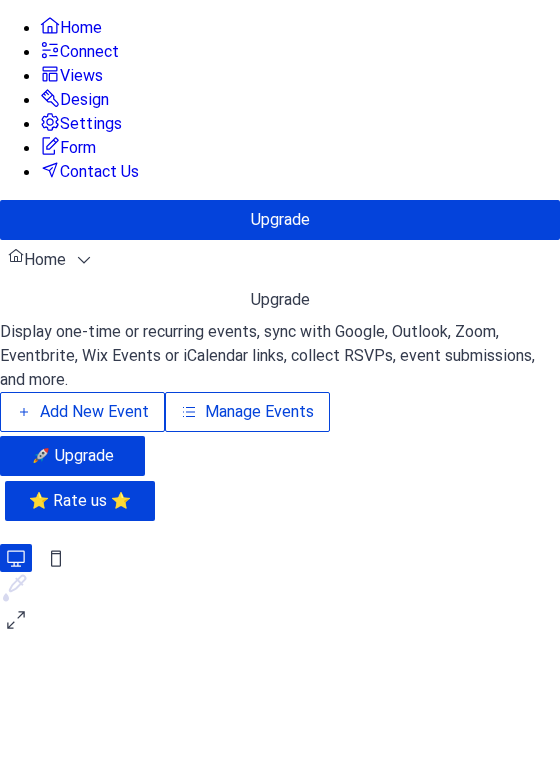 click on "Upgrade" at bounding box center [280, 220] 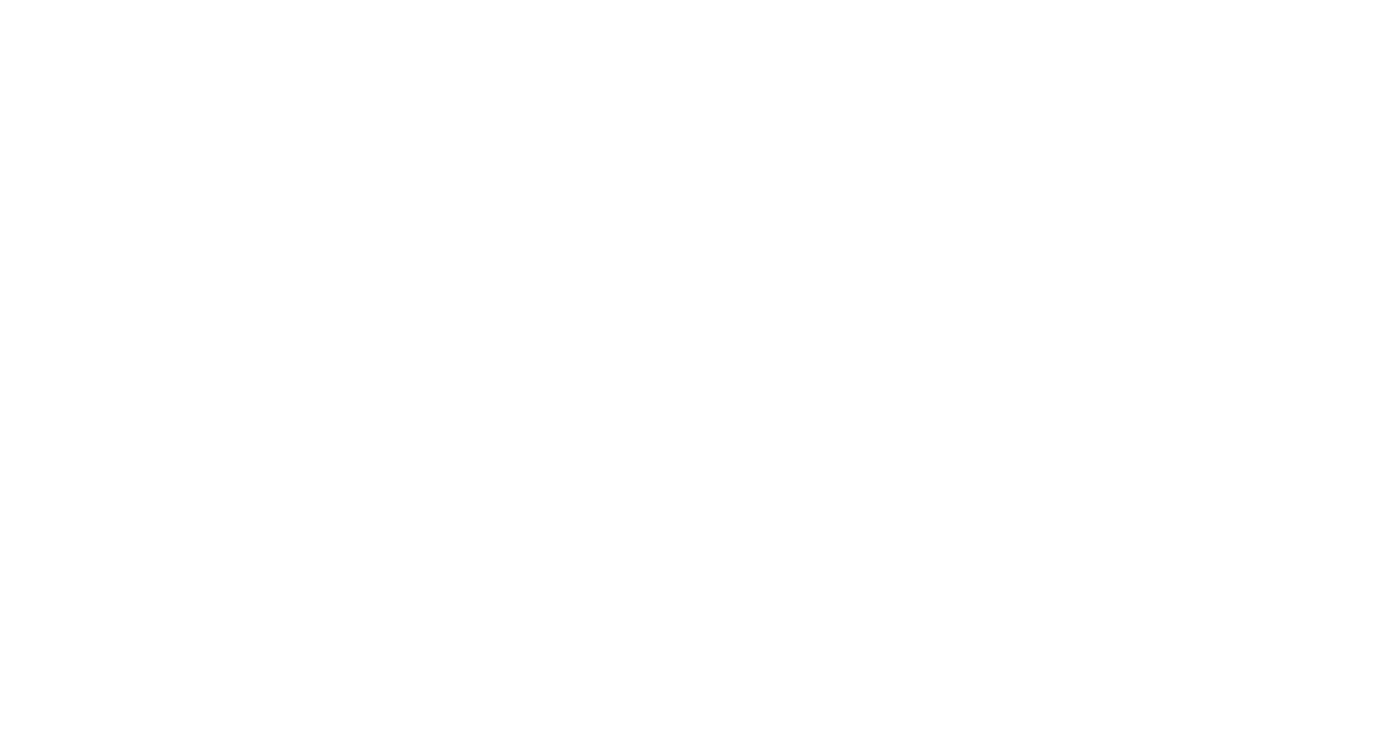 scroll, scrollTop: 0, scrollLeft: 0, axis: both 